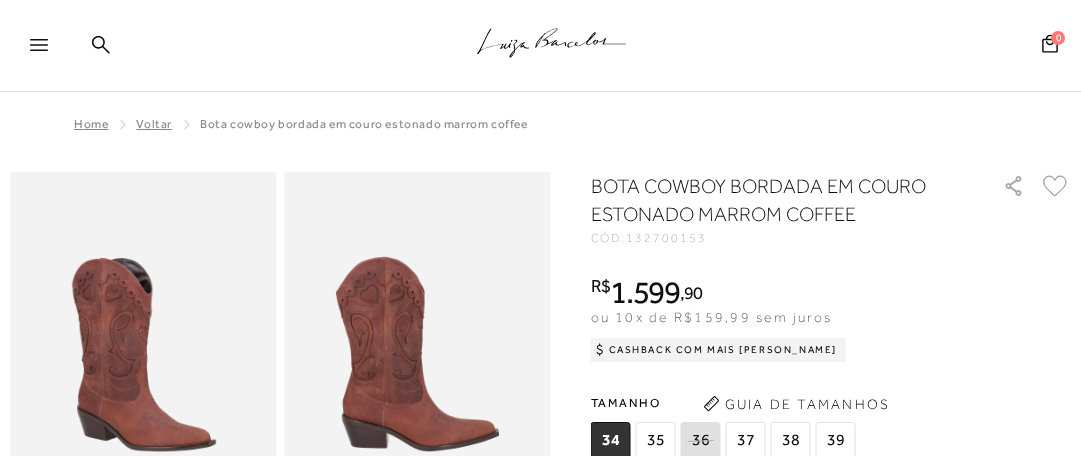 scroll, scrollTop: 0, scrollLeft: 0, axis: both 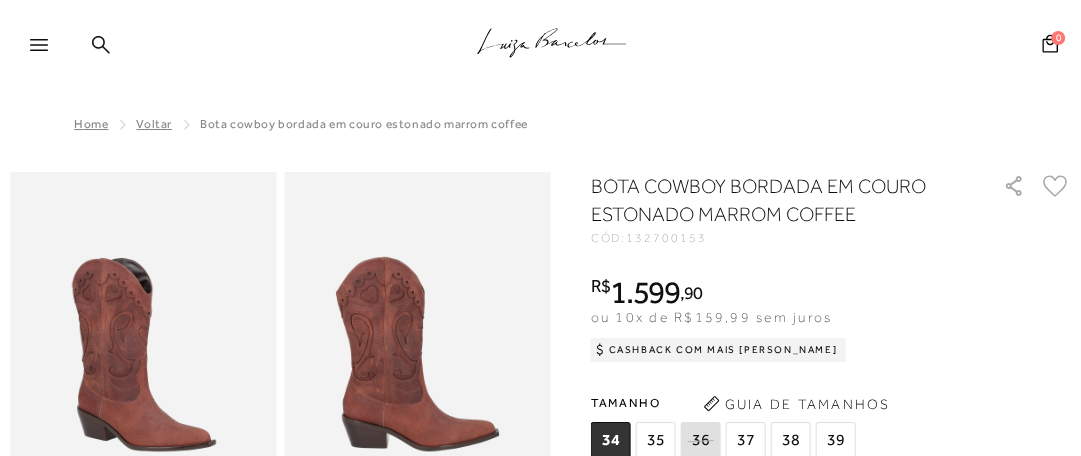 click 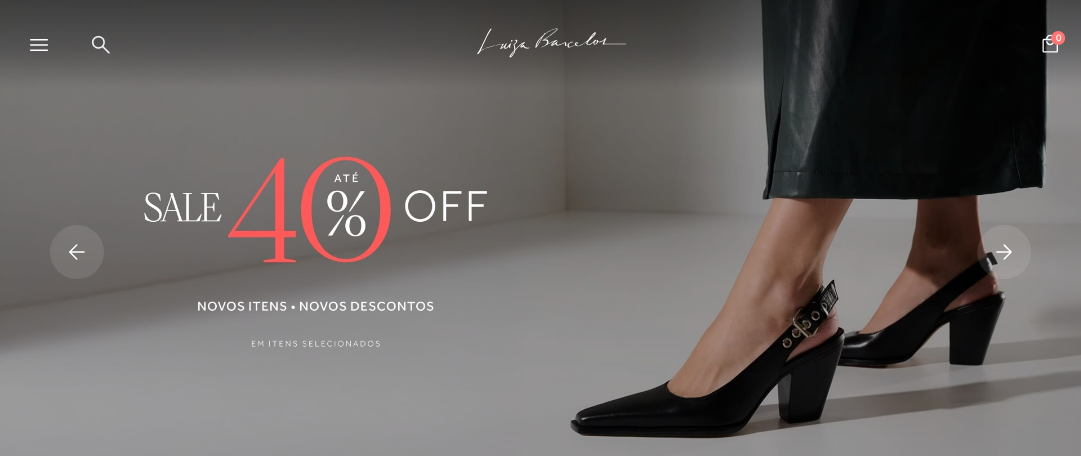 click 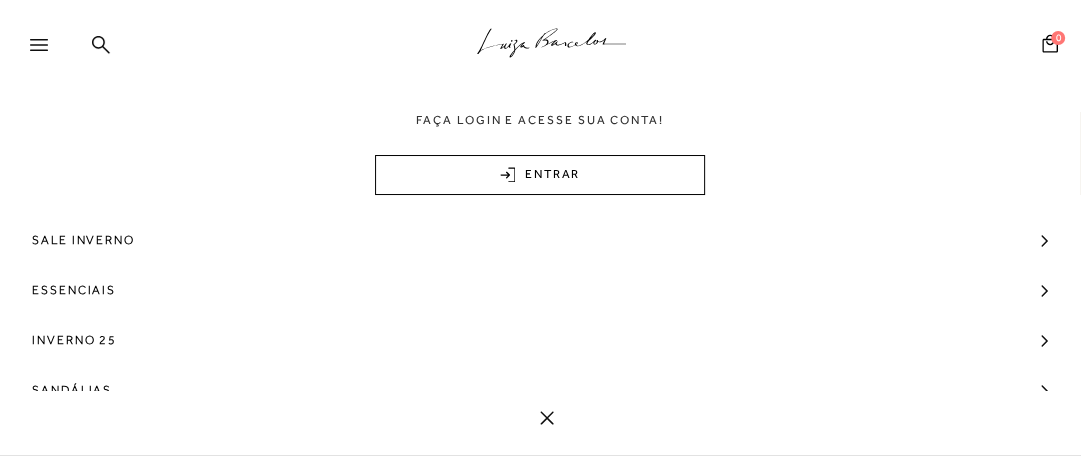 scroll, scrollTop: 0, scrollLeft: 0, axis: both 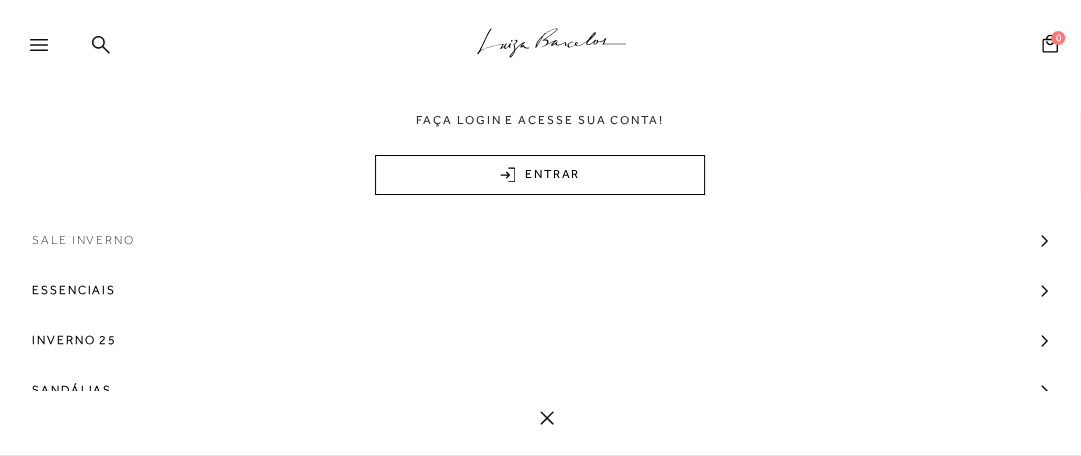 click on "Sale Inverno" at bounding box center (83, 240) 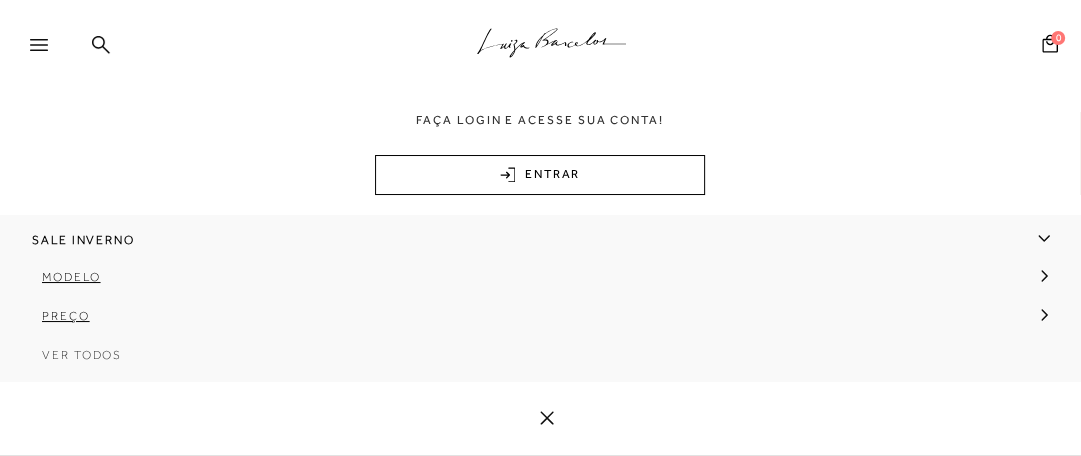 click on "Ver Todos" at bounding box center [82, 355] 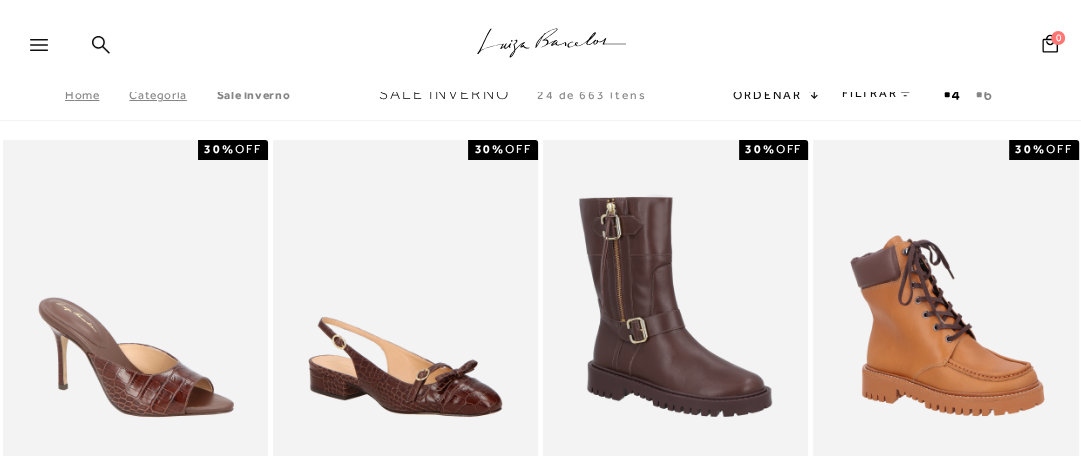 type 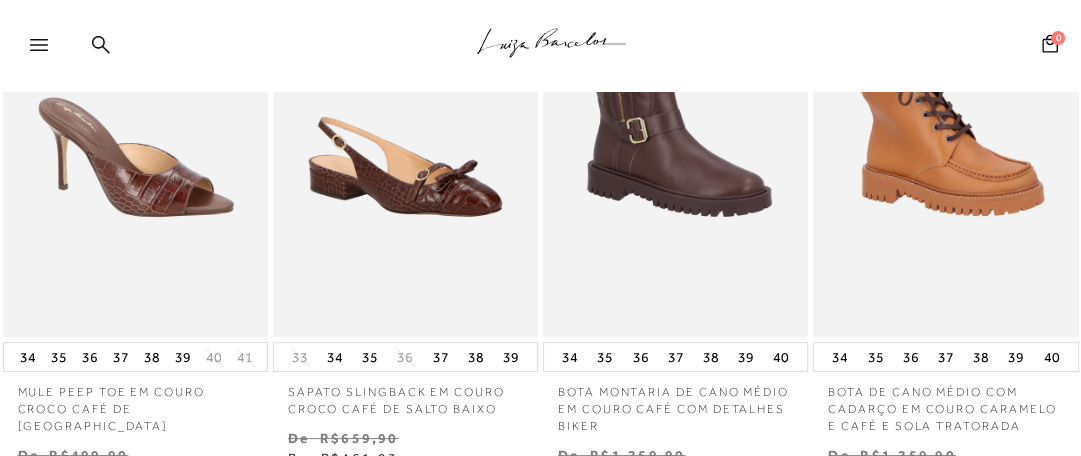scroll, scrollTop: 240, scrollLeft: 0, axis: vertical 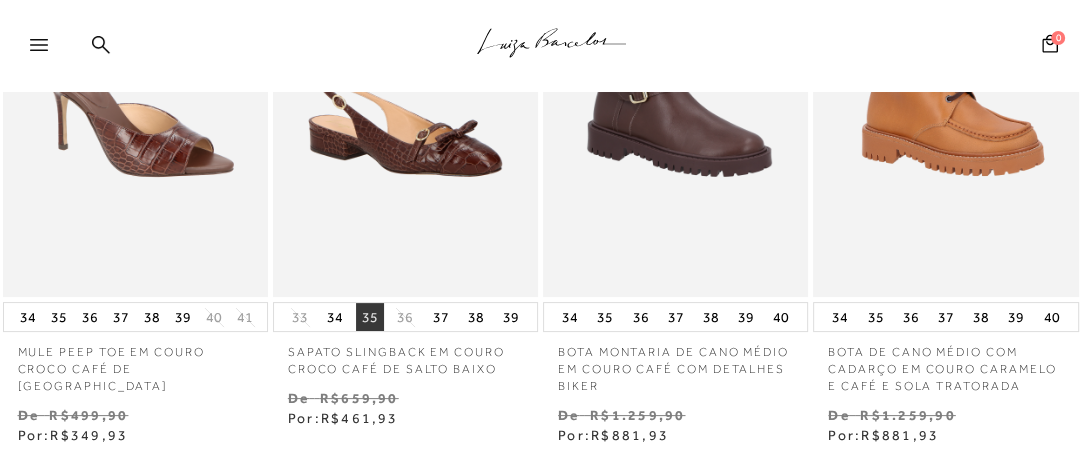 click on "35" at bounding box center [370, 317] 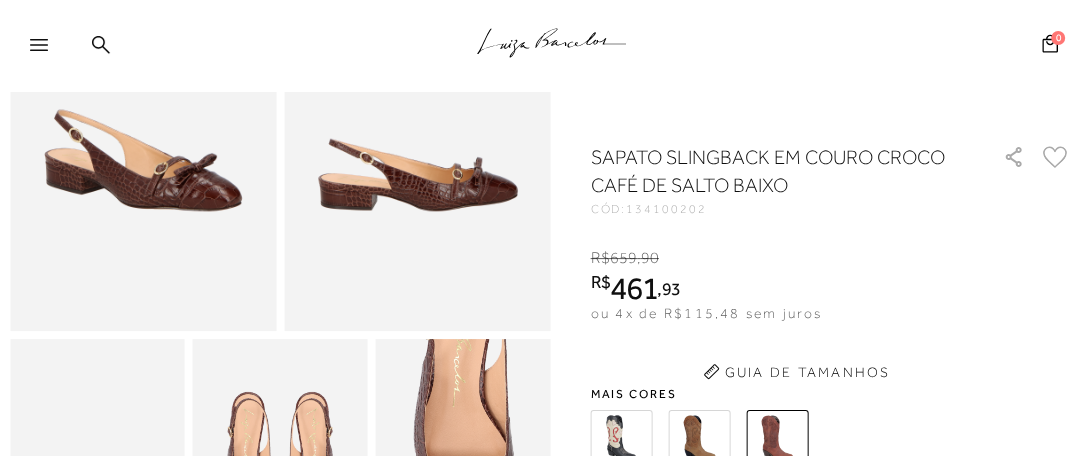 scroll, scrollTop: 0, scrollLeft: 0, axis: both 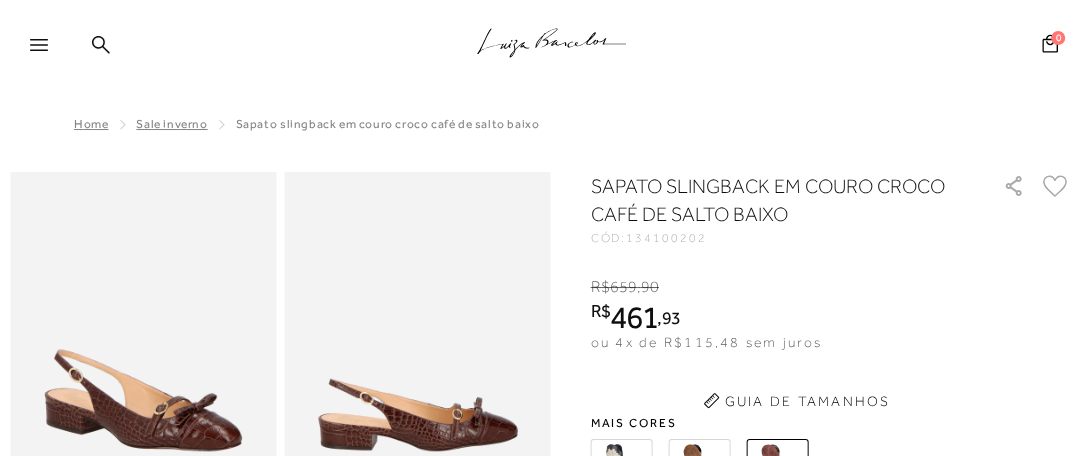 click on "Home
Sale Inverno
SAPATO SLINGBACK EM COURO CROCO CAFÉ DE SALTO BAIXO" at bounding box center (540, 900) 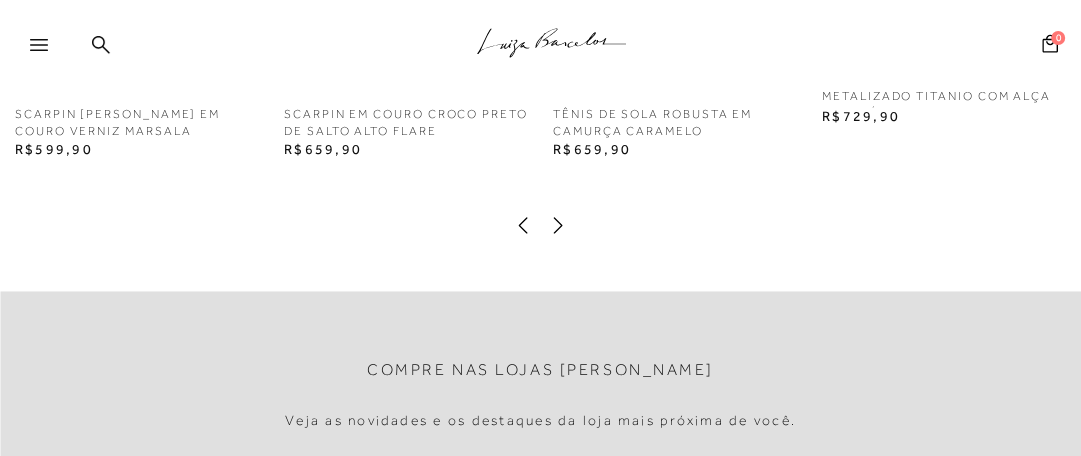 scroll, scrollTop: 2280, scrollLeft: 0, axis: vertical 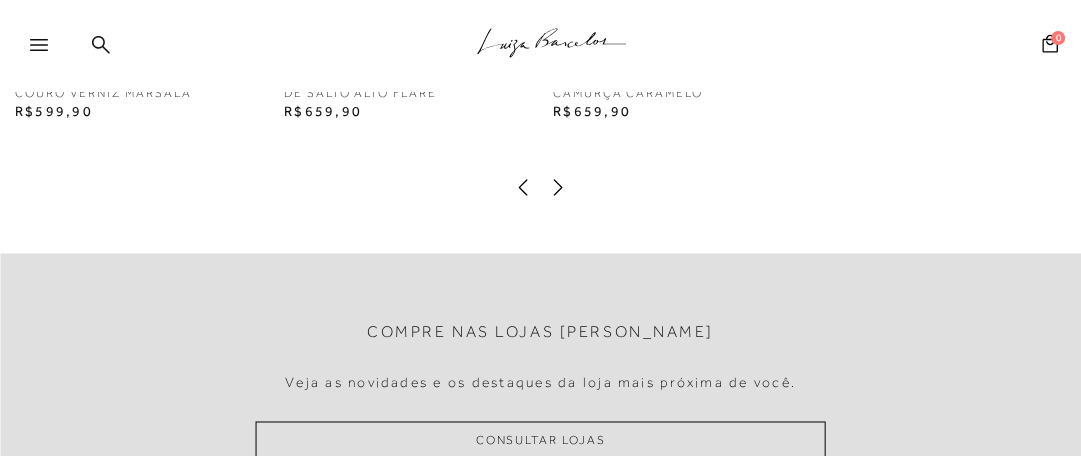 click 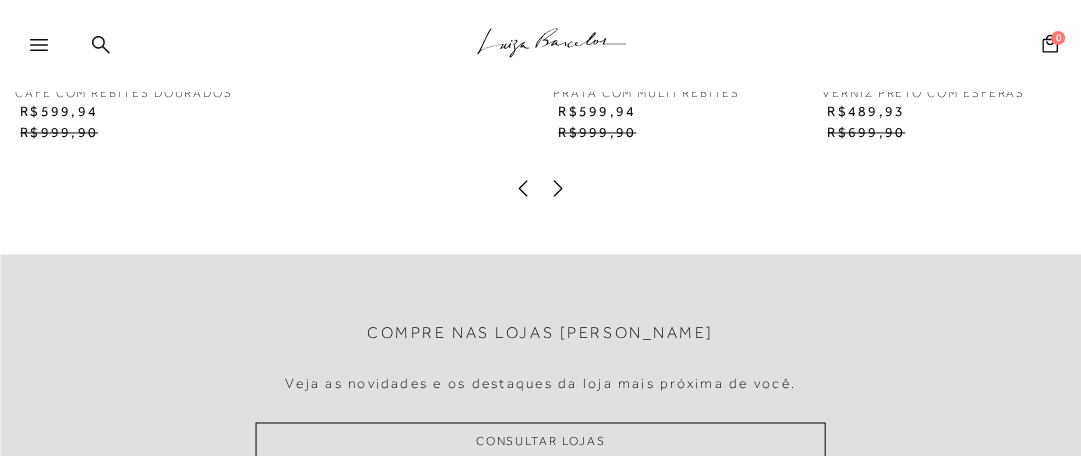 scroll, scrollTop: 1881, scrollLeft: 0, axis: vertical 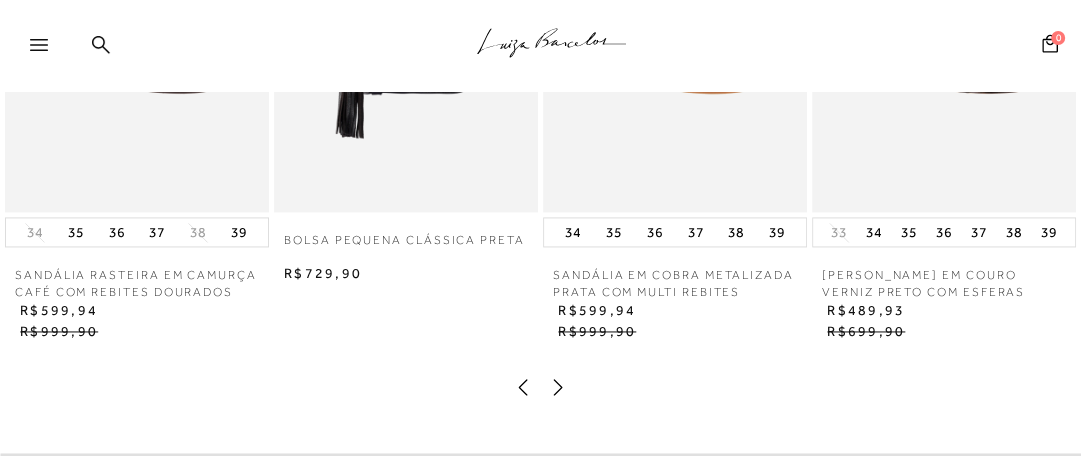 click 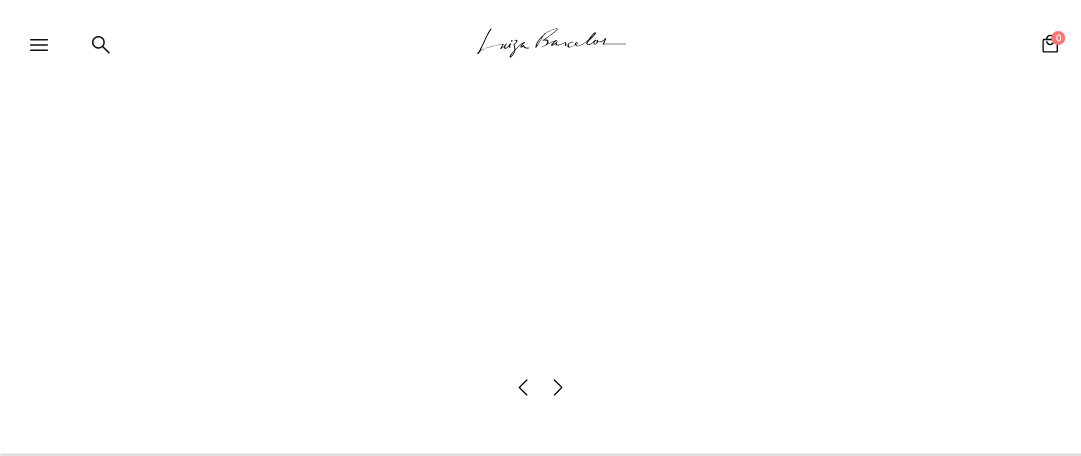 click 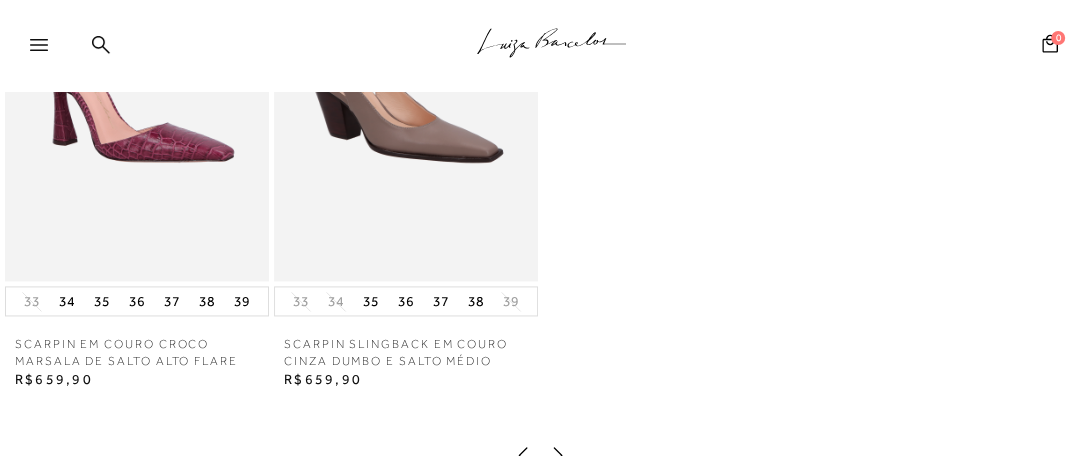 scroll, scrollTop: 1961, scrollLeft: 0, axis: vertical 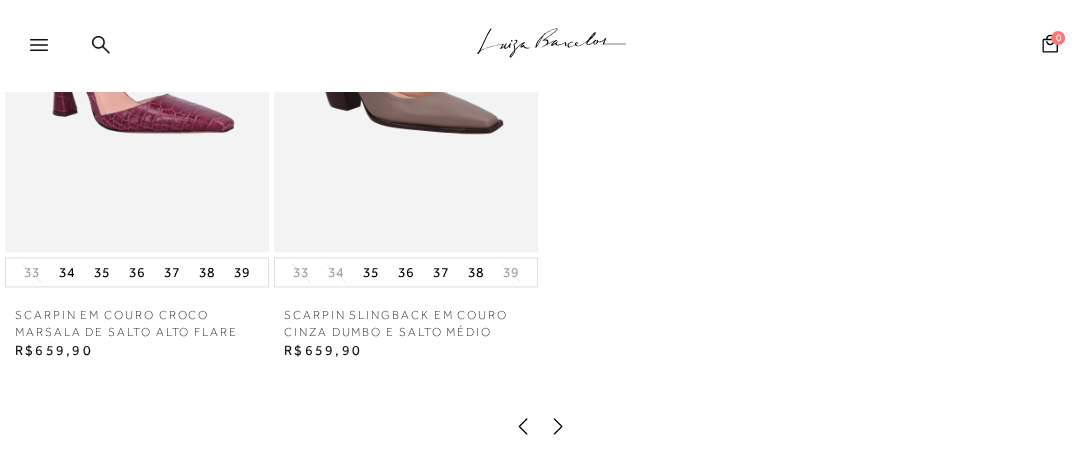 click at bounding box center (406, 54) 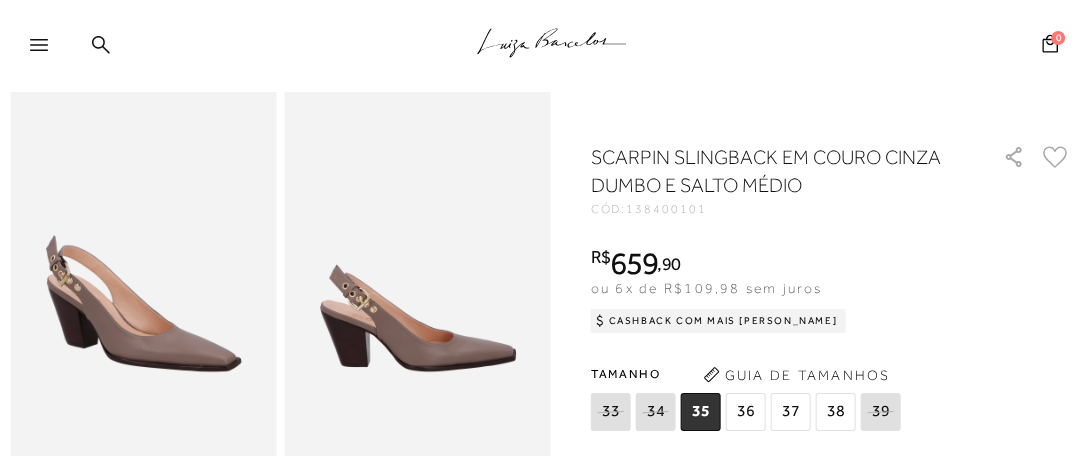 scroll, scrollTop: 478, scrollLeft: 0, axis: vertical 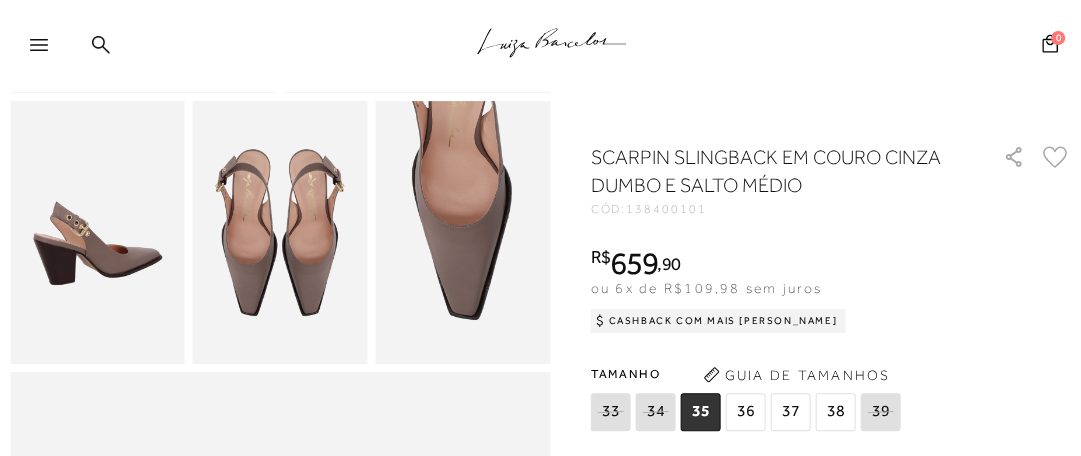 click at bounding box center [463, 232] 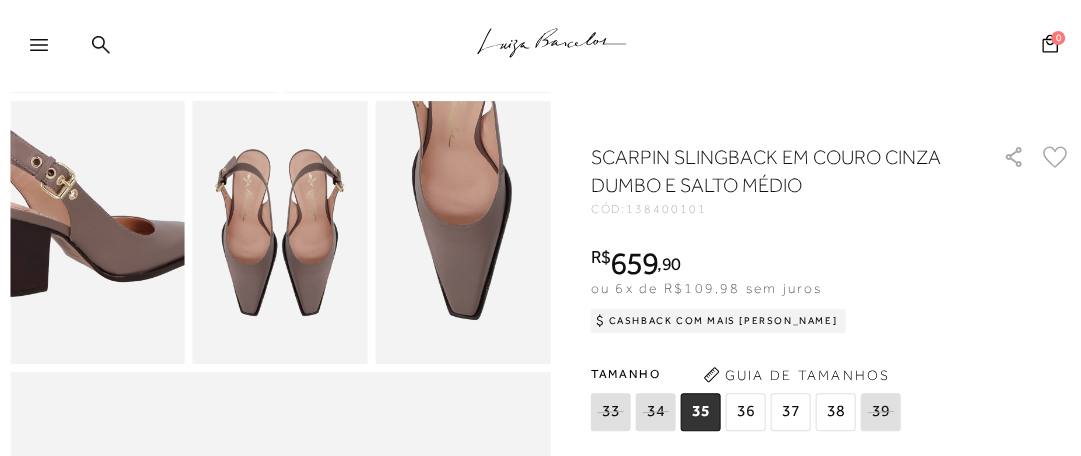 click at bounding box center [93, 192] 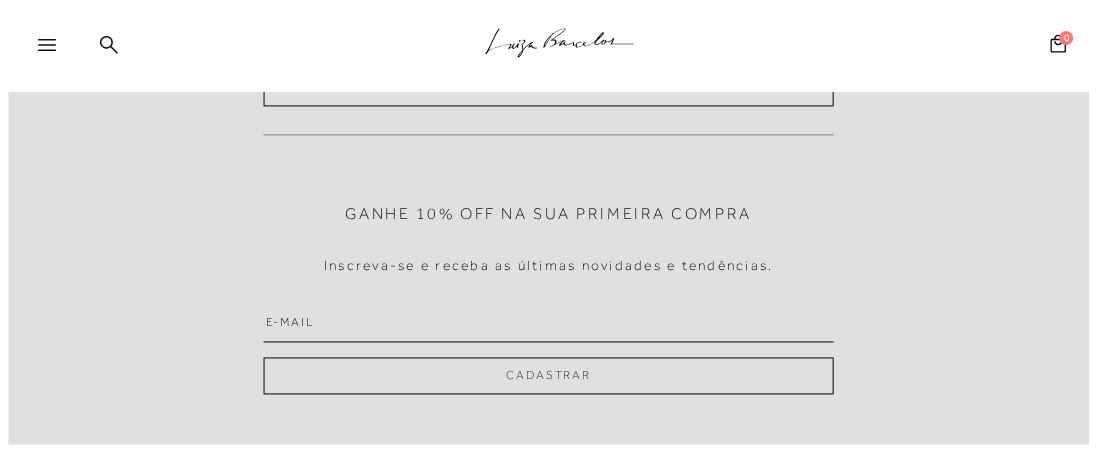 scroll, scrollTop: 0, scrollLeft: 0, axis: both 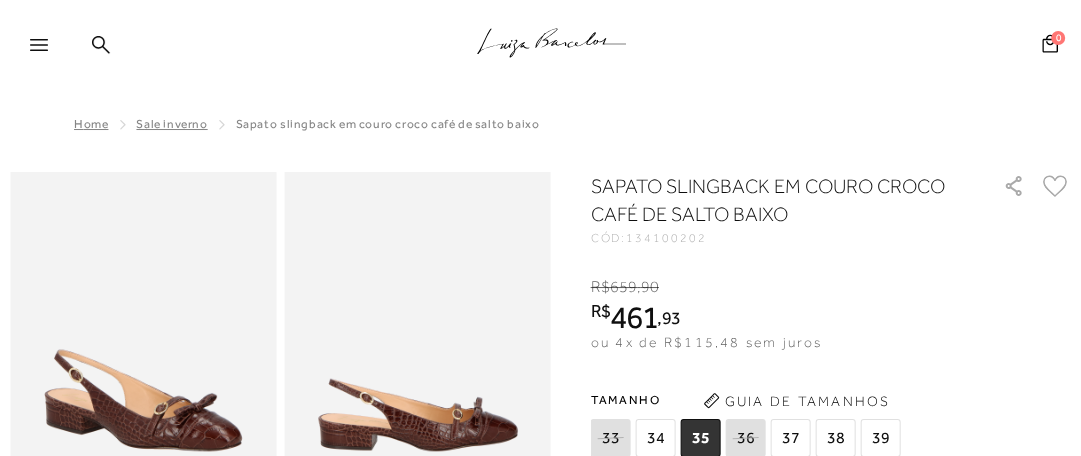 click on "Guia de Tamanhos" at bounding box center [797, 401] 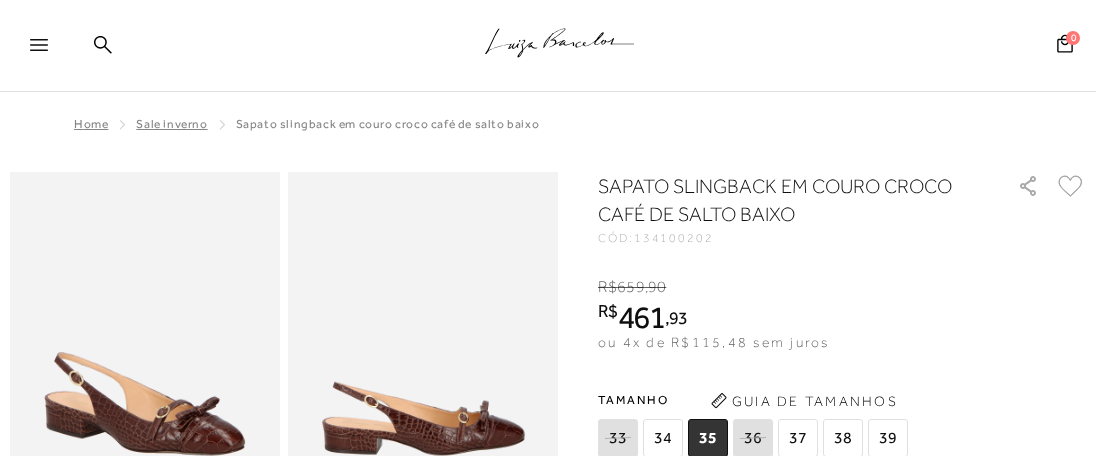 scroll, scrollTop: 0, scrollLeft: 0, axis: both 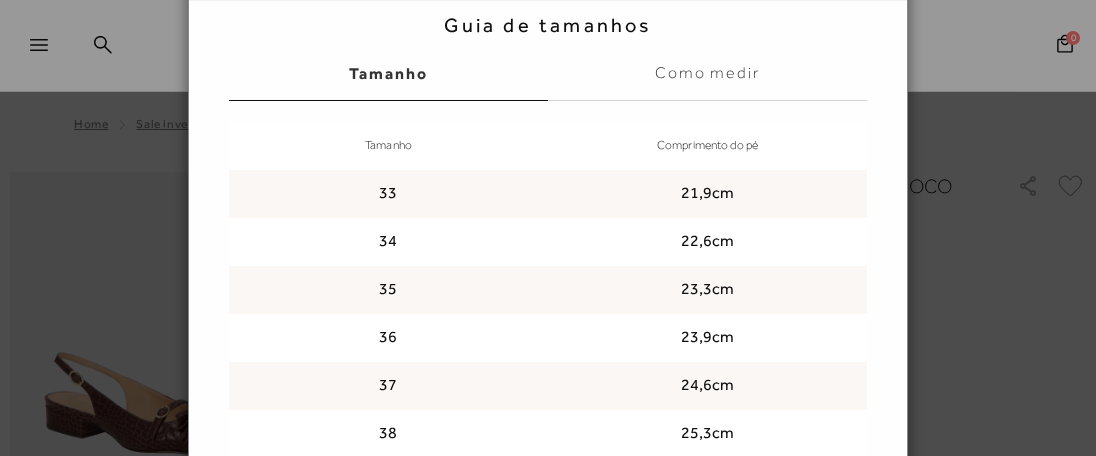 click on "Guia de tamanhos
Guia de tamanhos
[GEOGRAPHIC_DATA]
Como medir
Tamanho
Comprimento do pé
33
21,9cm
34
22,6cm
35
23,3cm
36
23,9cm
37 24,6cm 38 39 40" at bounding box center [548, 273] 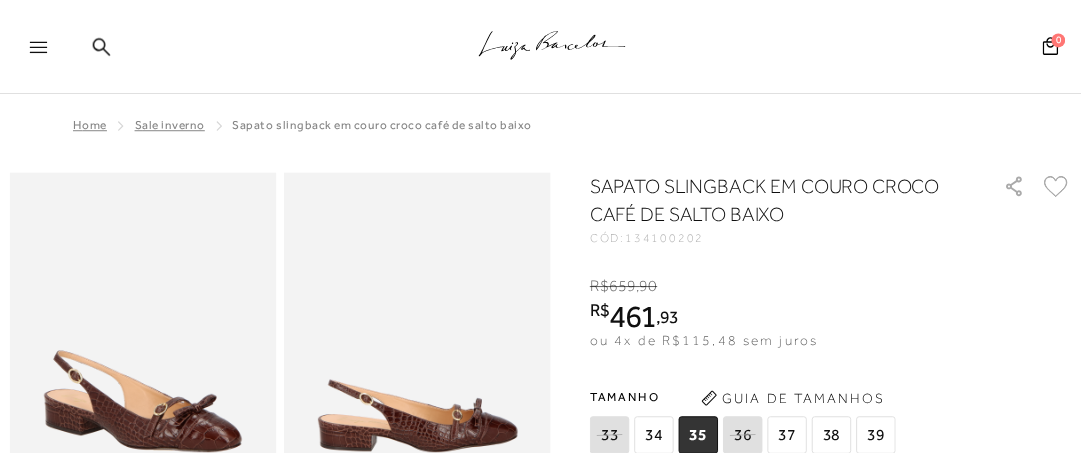 scroll, scrollTop: 0, scrollLeft: 0, axis: both 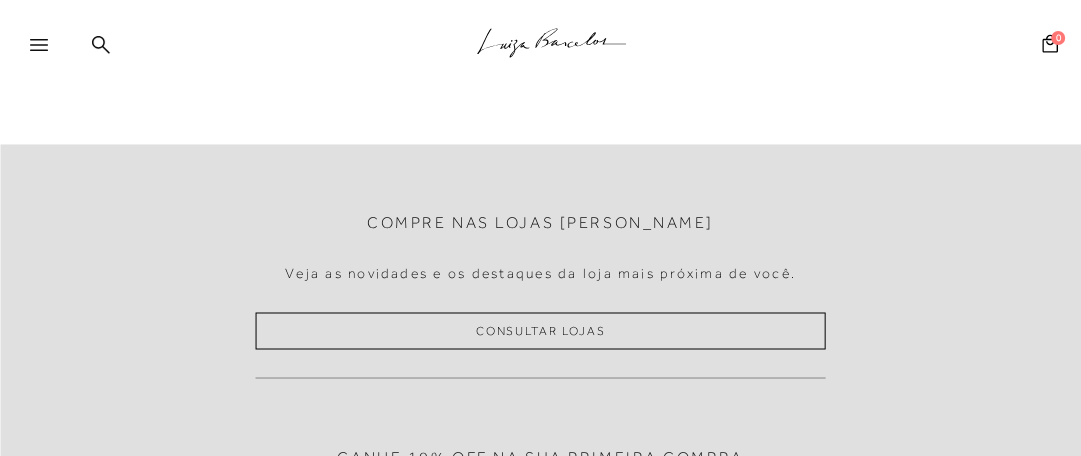 click 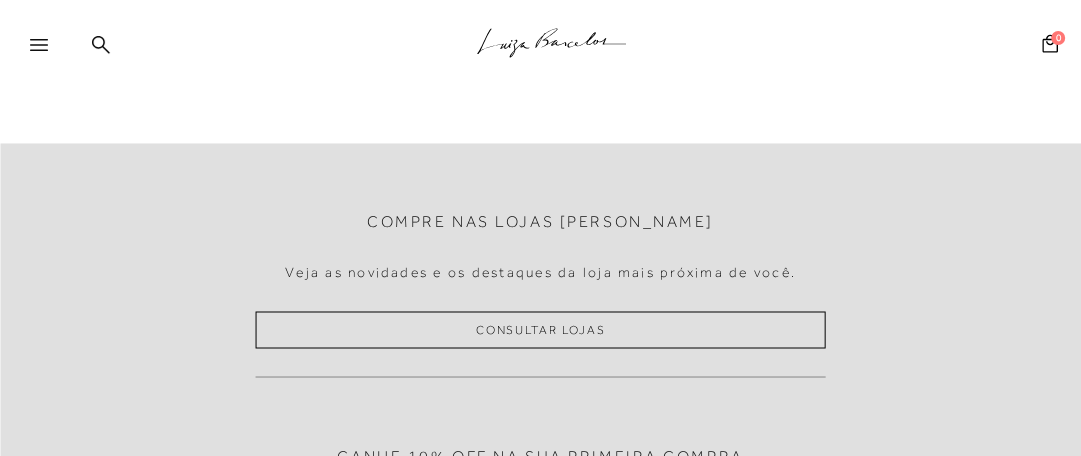 click 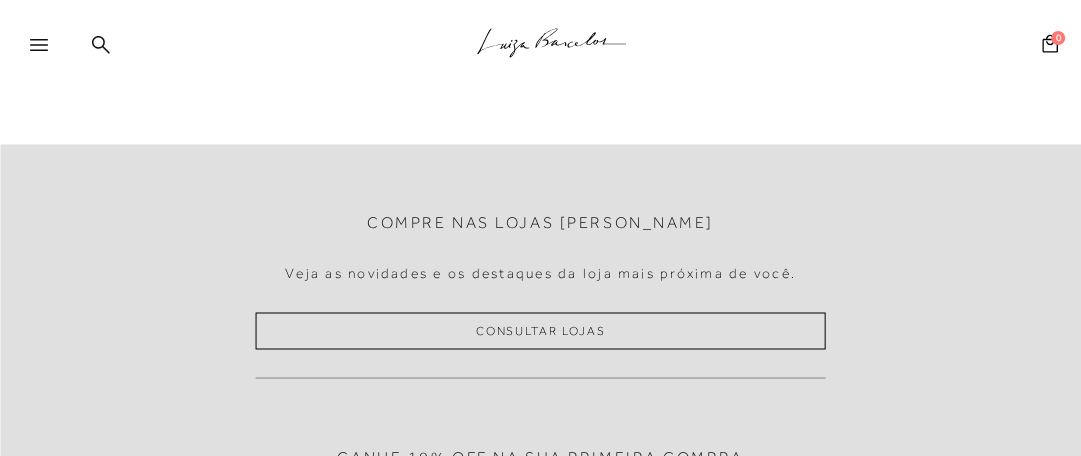 click at bounding box center [540, 81] 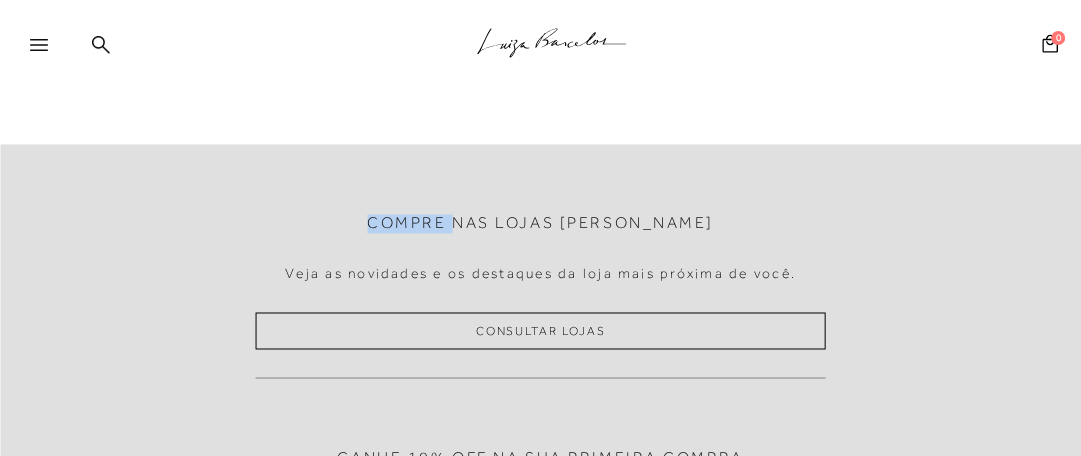 click at bounding box center (540, 81) 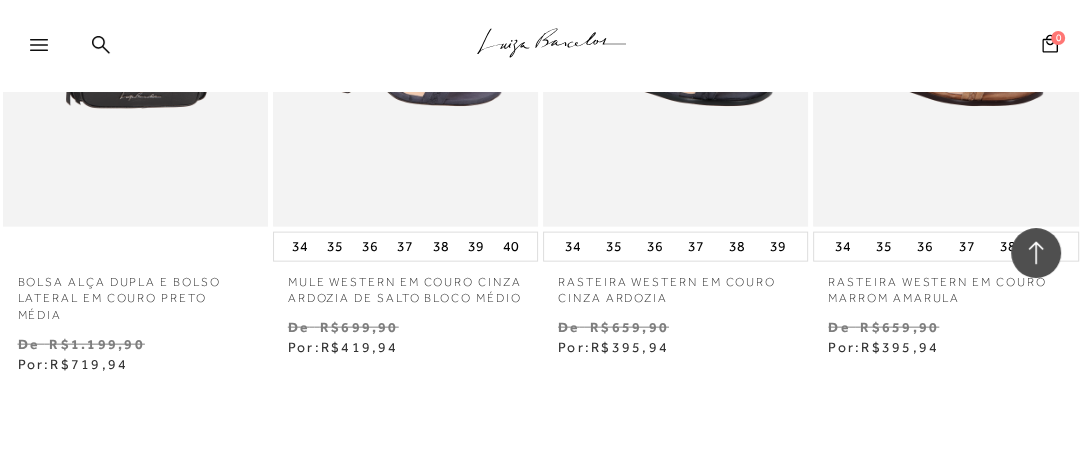 scroll, scrollTop: 3481, scrollLeft: 0, axis: vertical 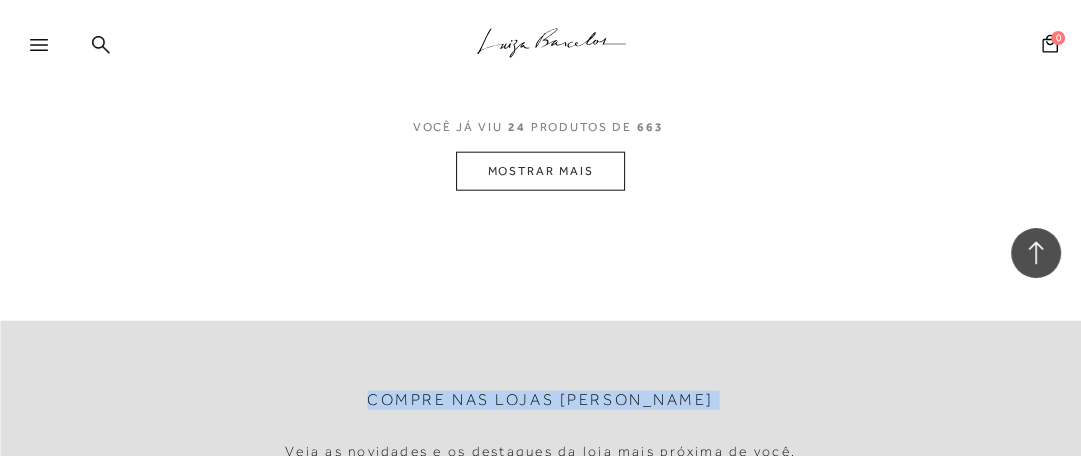 click on "MOSTRAR MAIS" at bounding box center [540, 171] 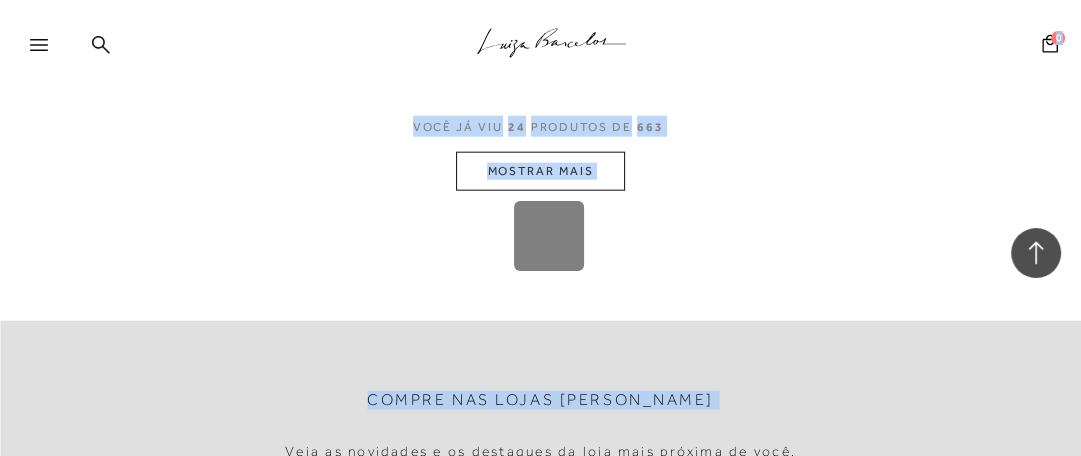 click on "Loading..." at bounding box center (540, 228) 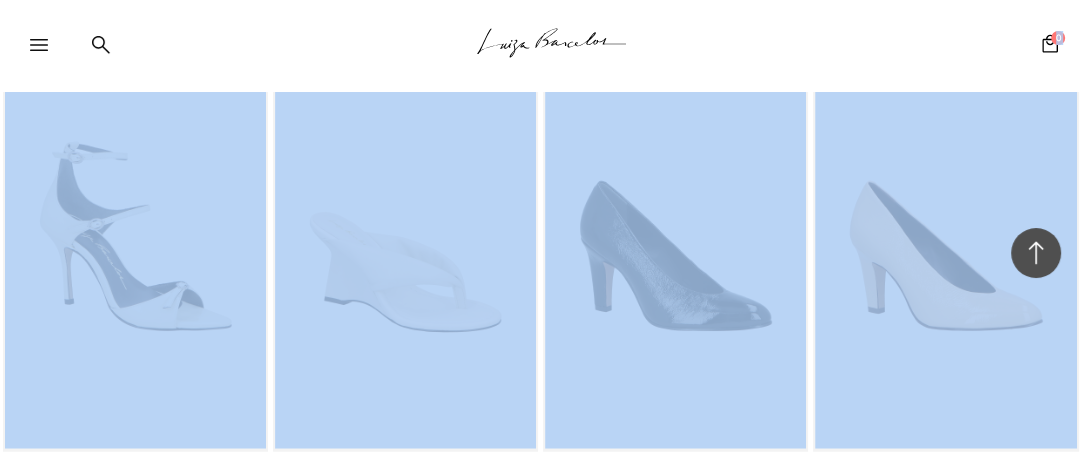 scroll, scrollTop: 3880, scrollLeft: 0, axis: vertical 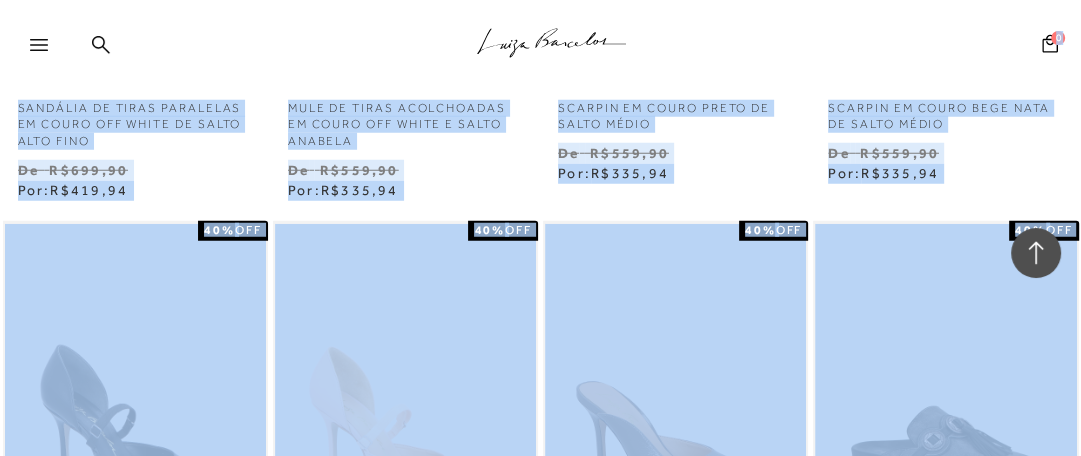 click on "De
R$559,90" at bounding box center (945, 153) 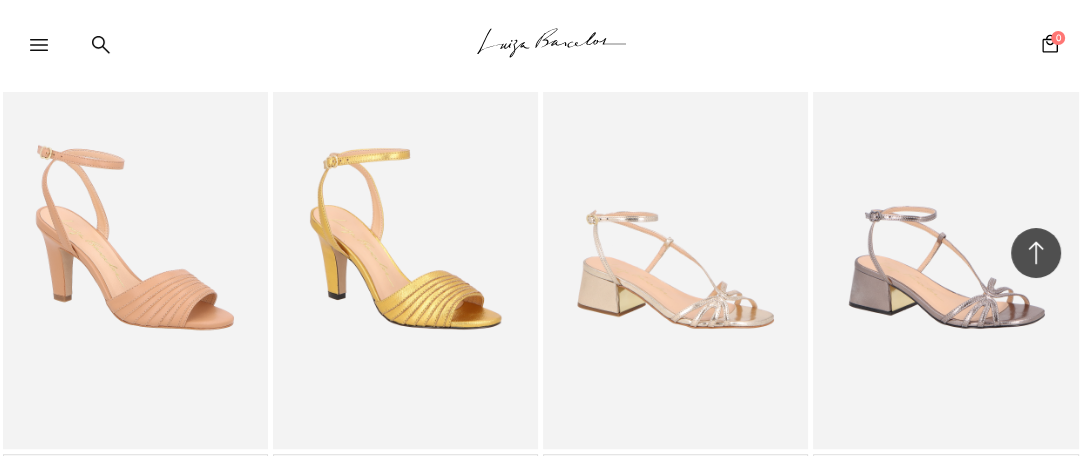 scroll, scrollTop: 6793, scrollLeft: 0, axis: vertical 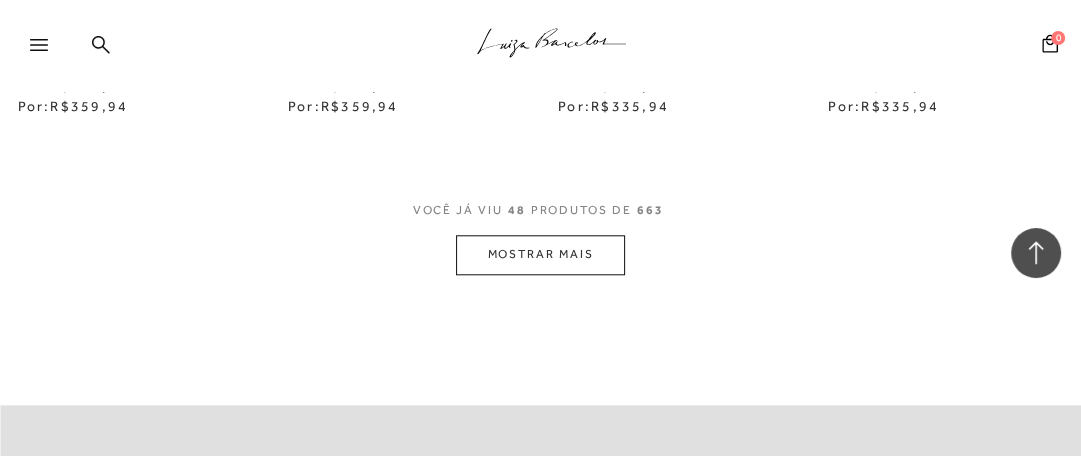 click on "MOSTRAR MAIS" at bounding box center (540, 254) 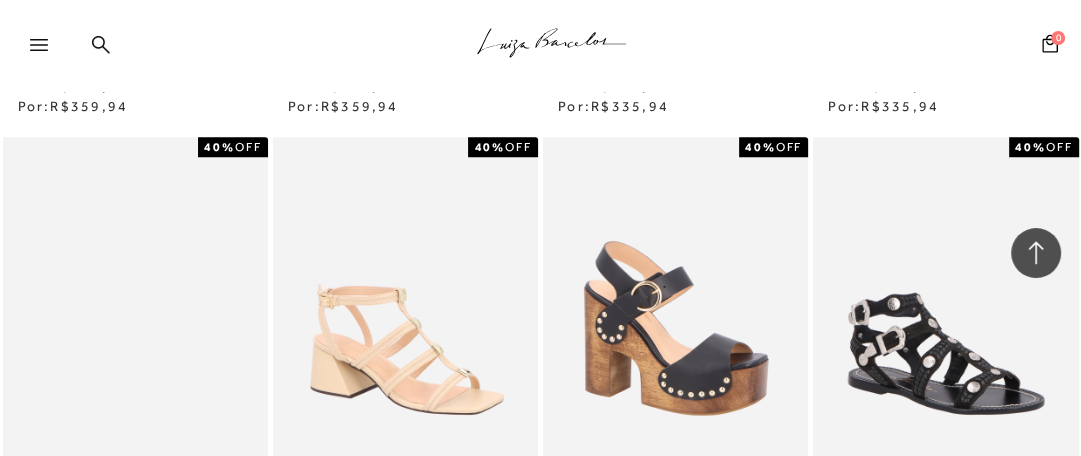 type 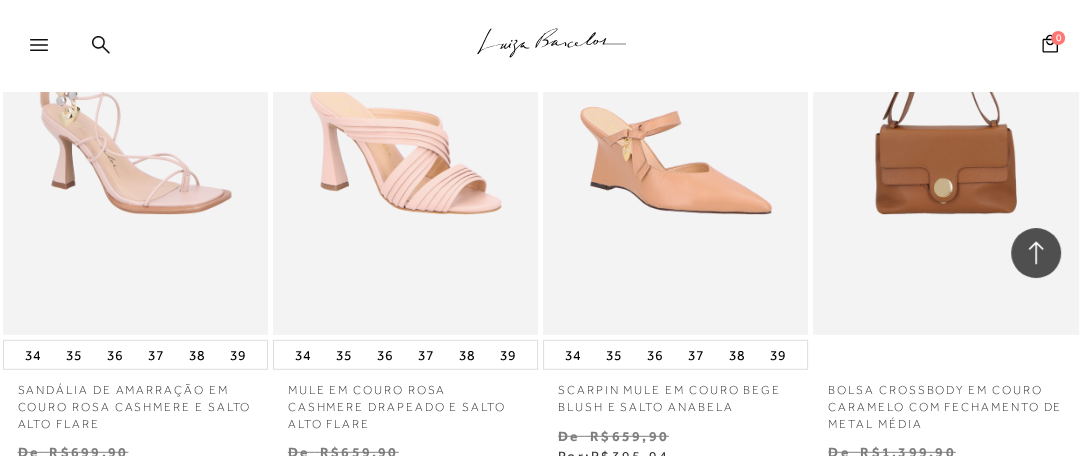 scroll, scrollTop: 9193, scrollLeft: 0, axis: vertical 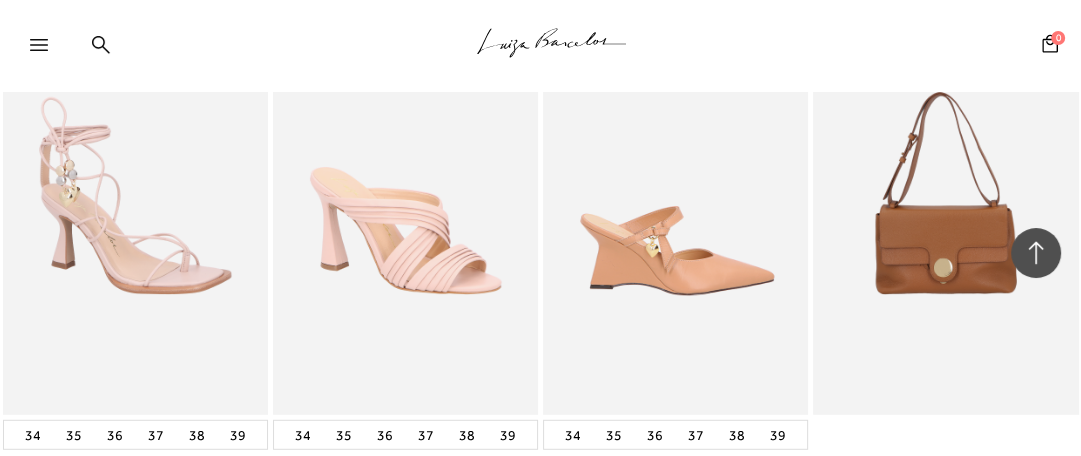 click at bounding box center (676, 216) 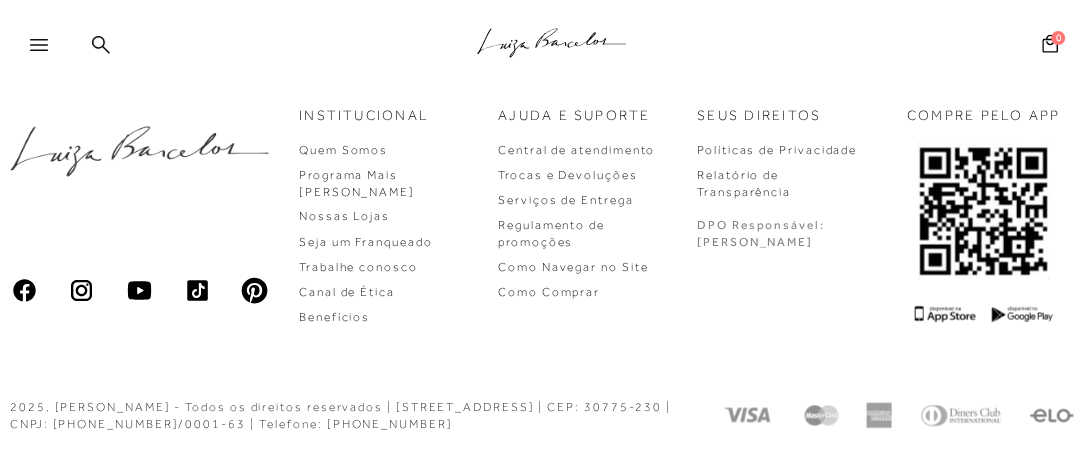 scroll, scrollTop: 0, scrollLeft: 0, axis: both 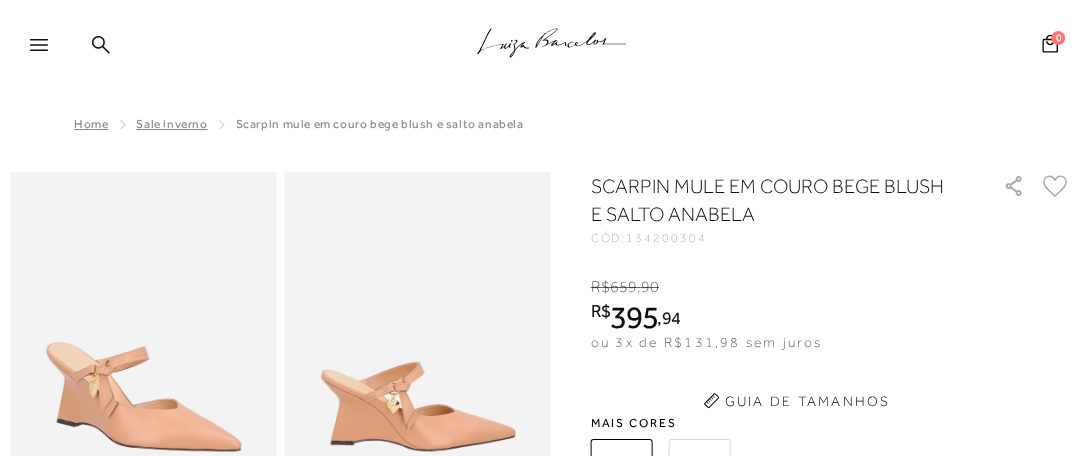 click on "Home
Sale Inverno
SCARPIN MULE EM COURO BEGE BLUSH E SALTO ANABELA" at bounding box center [540, 126] 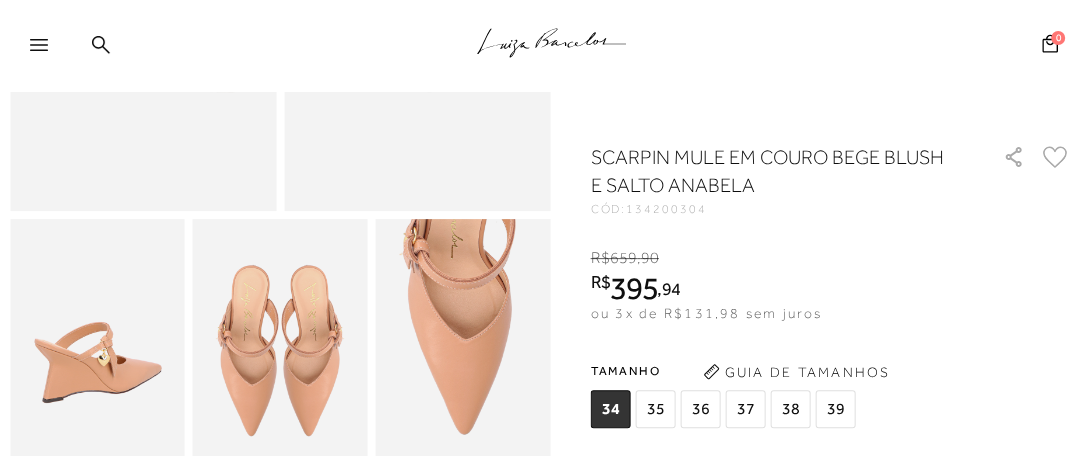 scroll, scrollTop: 0, scrollLeft: 0, axis: both 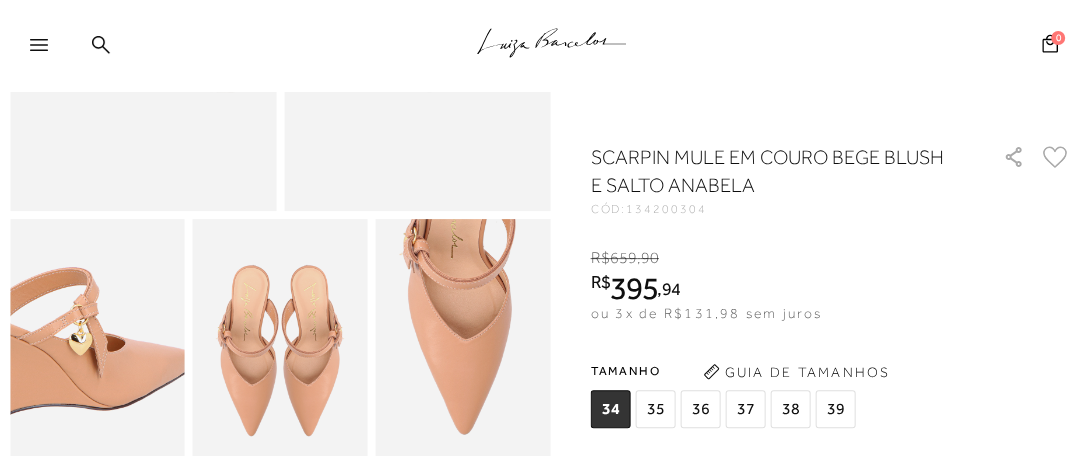 click at bounding box center [67, 325] 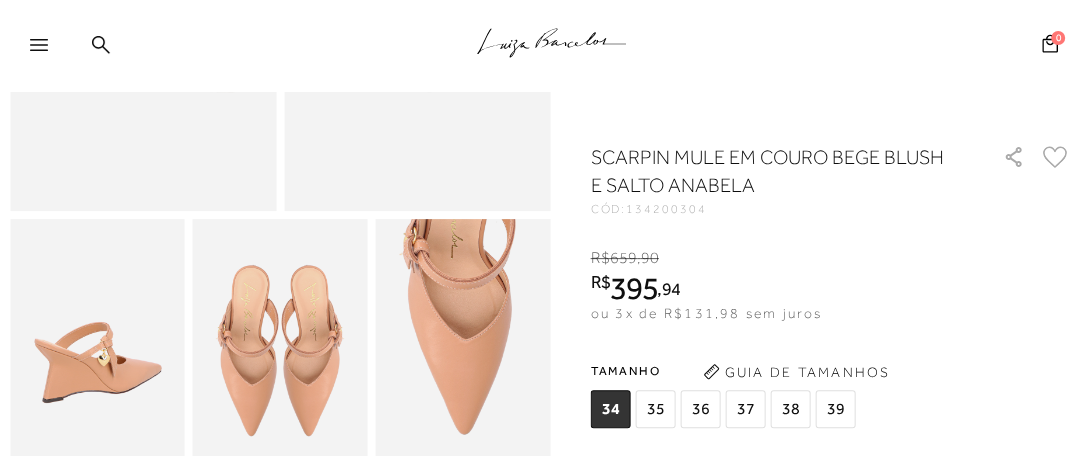 scroll, scrollTop: 416, scrollLeft: 0, axis: vertical 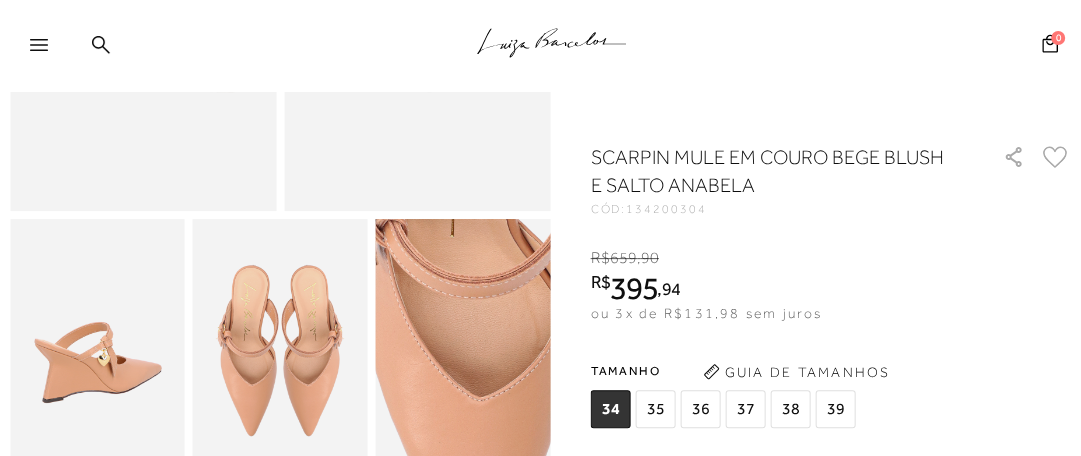 click at bounding box center (475, 420) 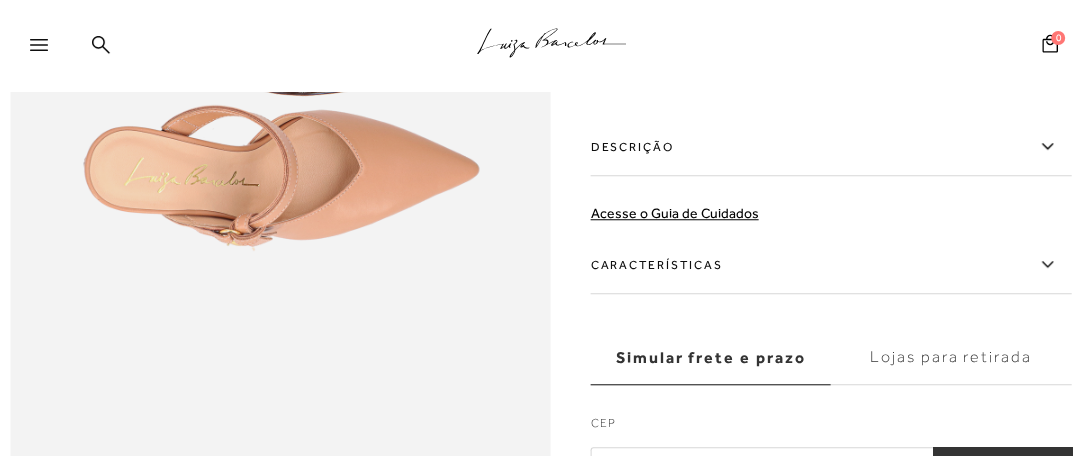 scroll, scrollTop: 1213, scrollLeft: 0, axis: vertical 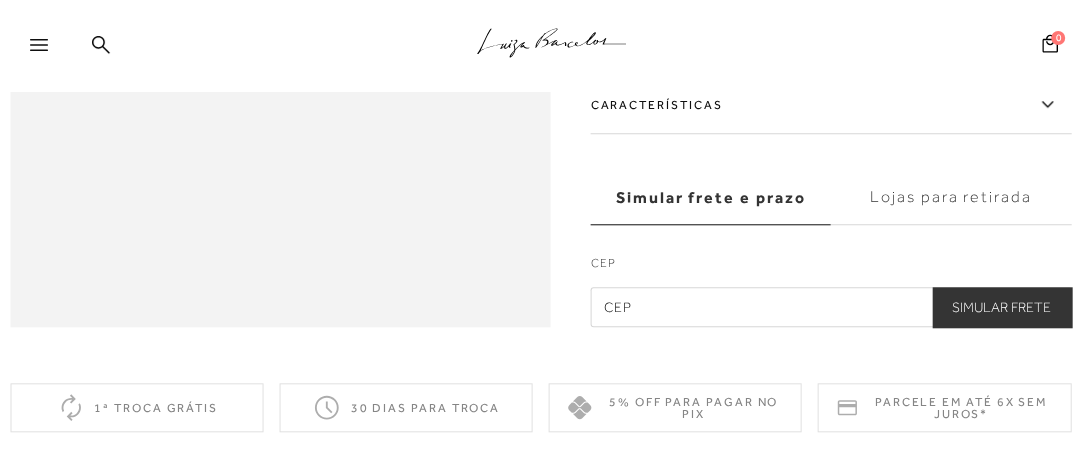 click at bounding box center (831, 307) 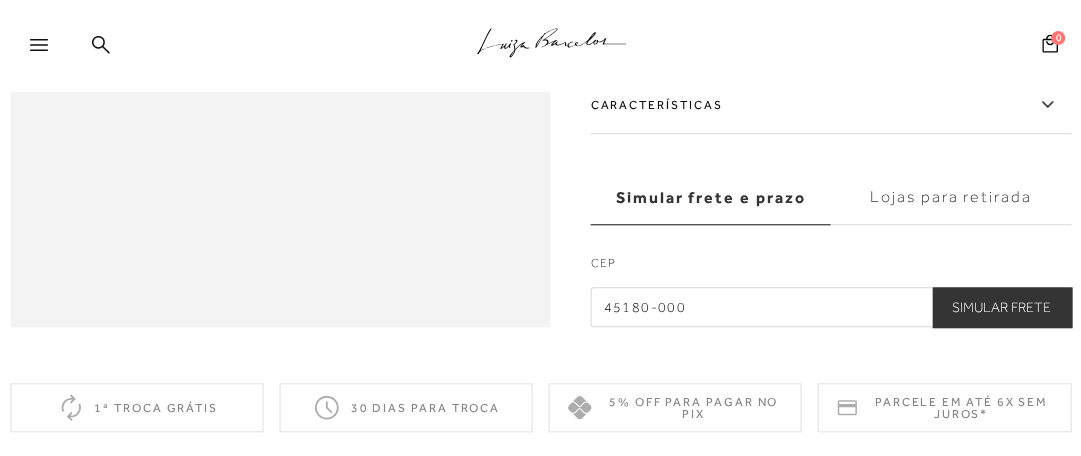 click on "Simular Frete" at bounding box center [1001, 307] 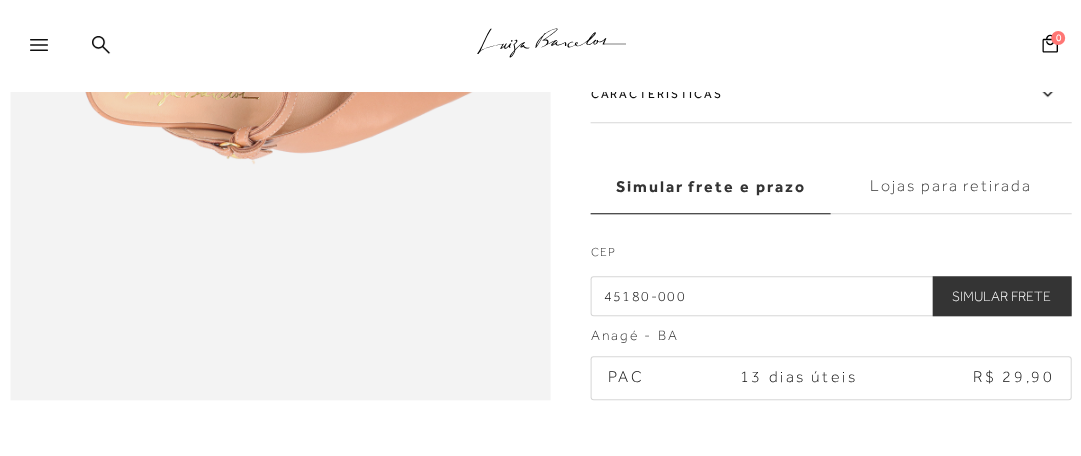 scroll, scrollTop: 1252, scrollLeft: 0, axis: vertical 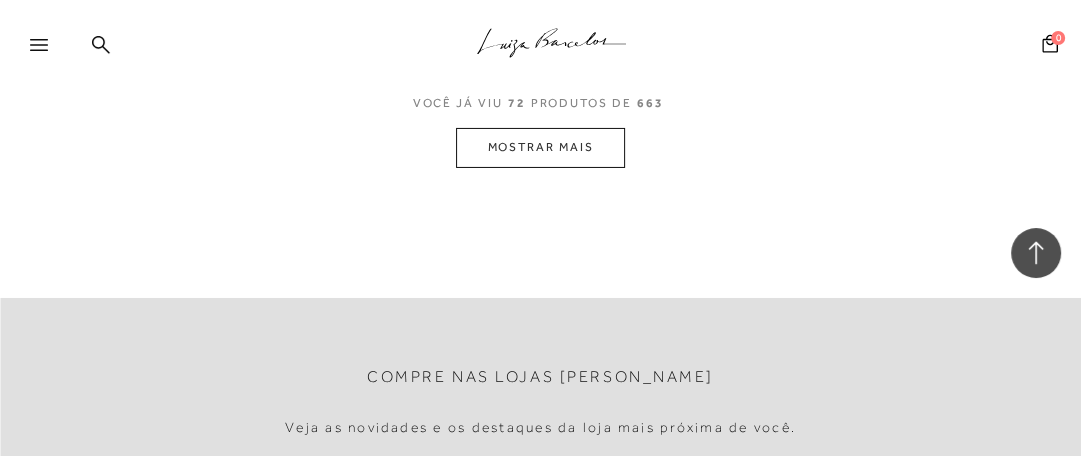 click on "MOSTRAR MAIS" at bounding box center (540, 147) 